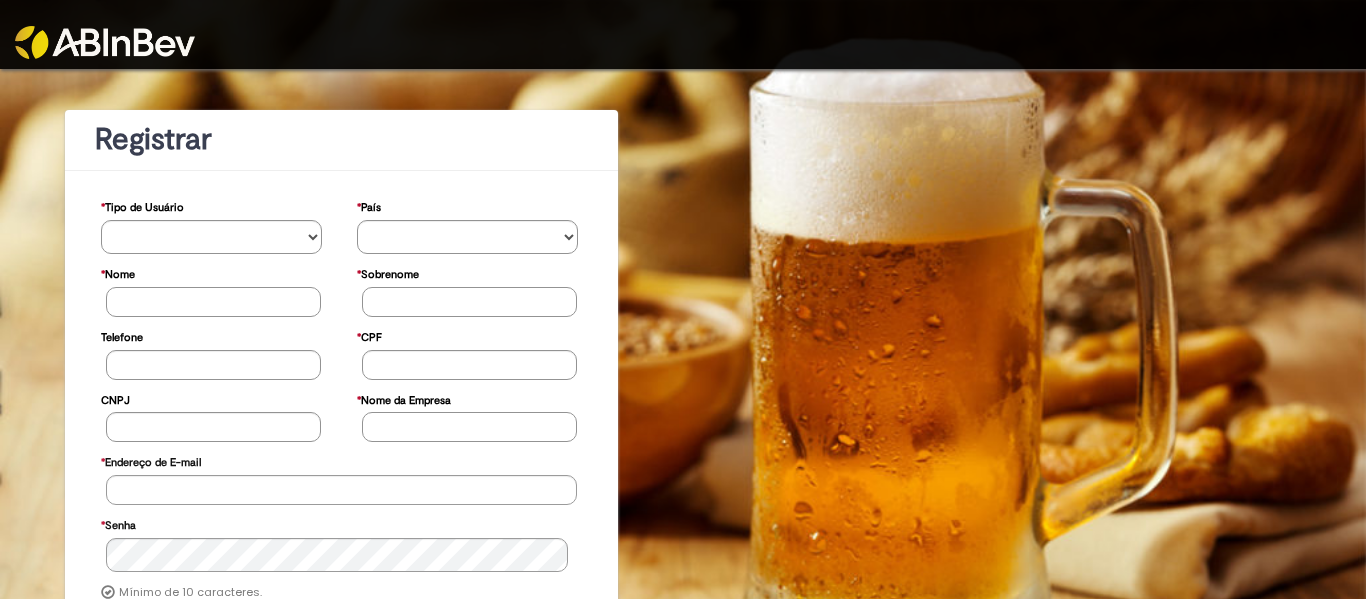 scroll, scrollTop: 0, scrollLeft: 0, axis: both 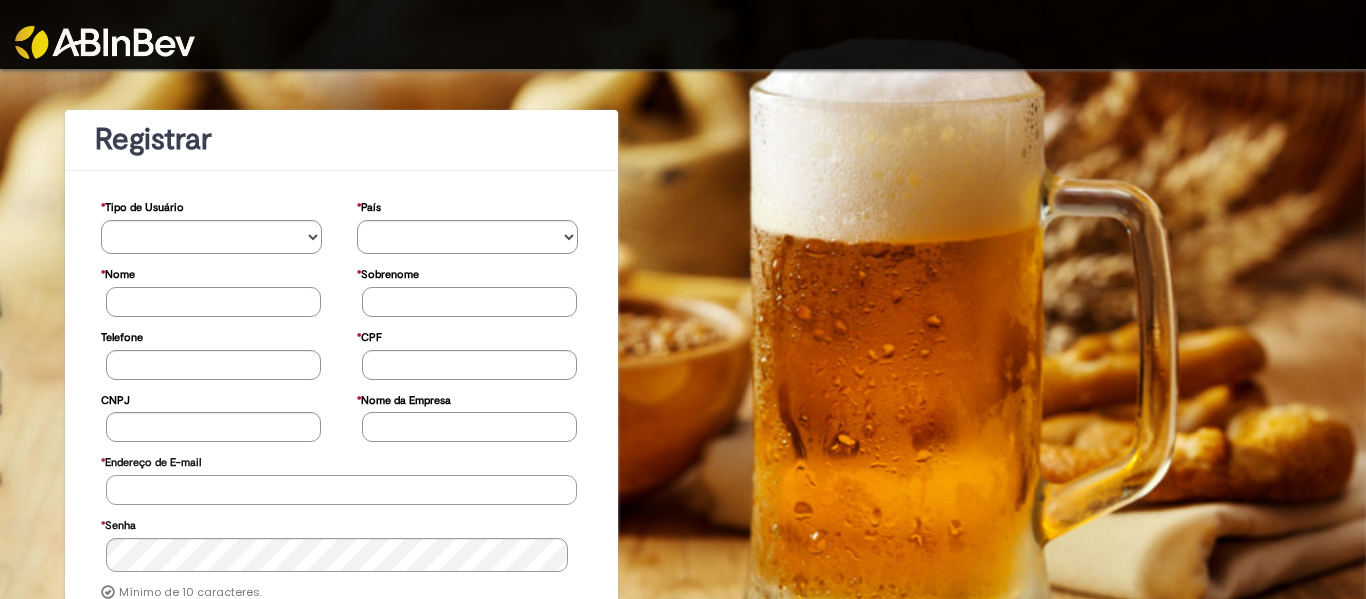 type on "**********" 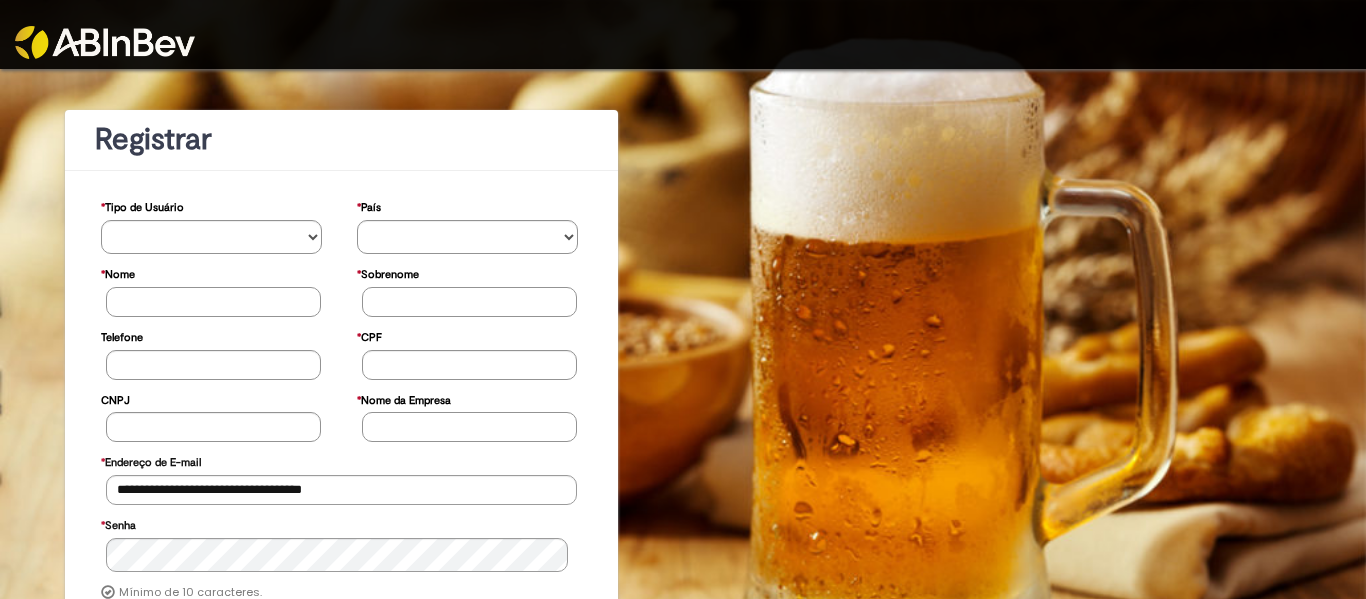 click at bounding box center [105, 42] 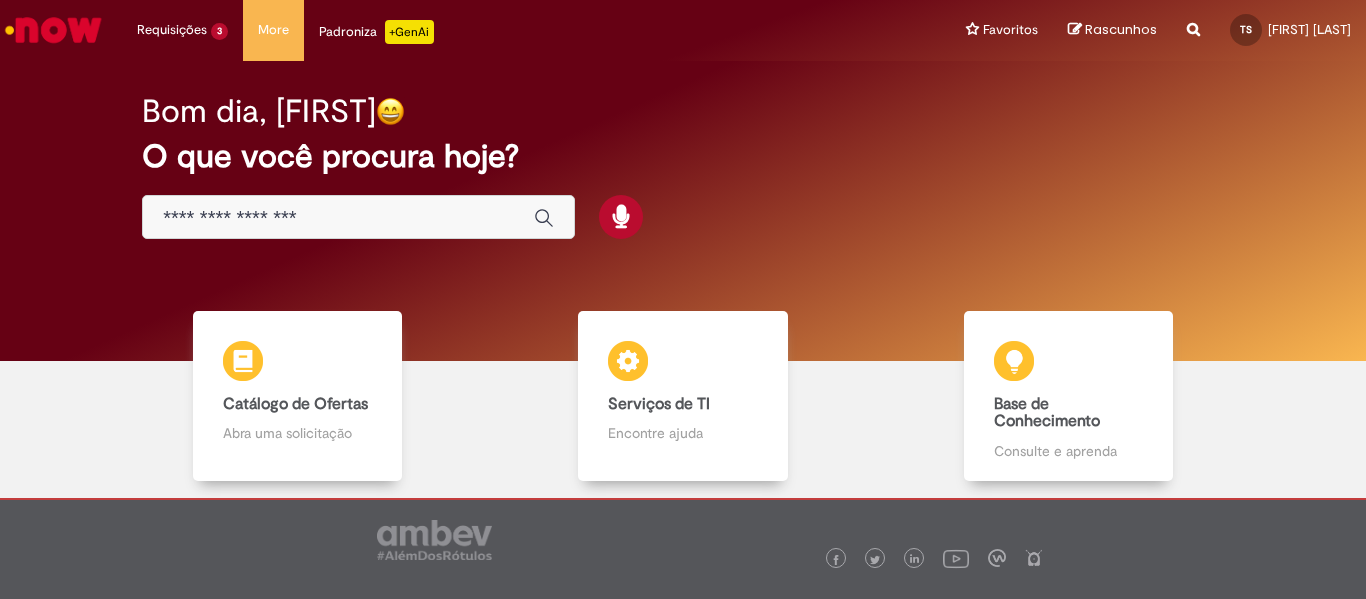 scroll, scrollTop: 0, scrollLeft: 0, axis: both 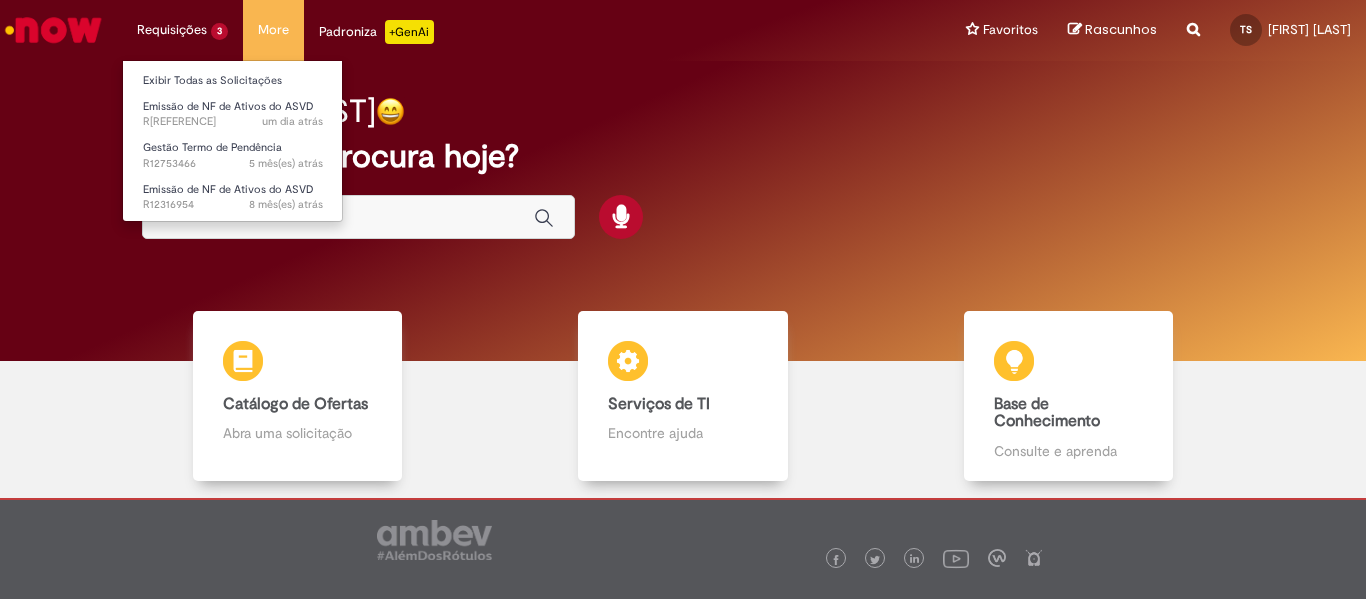 click on "Requisições   3
Exibir Todas as Solicitações
Emissão de NF de Ativos do ASVD
um dia atrás um dia atrás  R13349323
Gestão Termo de Pendência
5 mês(es) atrás 5 meses atrás  R12753466
Emissão de NF de Ativos do ASVD
8 mês(es) atrás 8 meses atrás  R12316954" at bounding box center (182, 30) 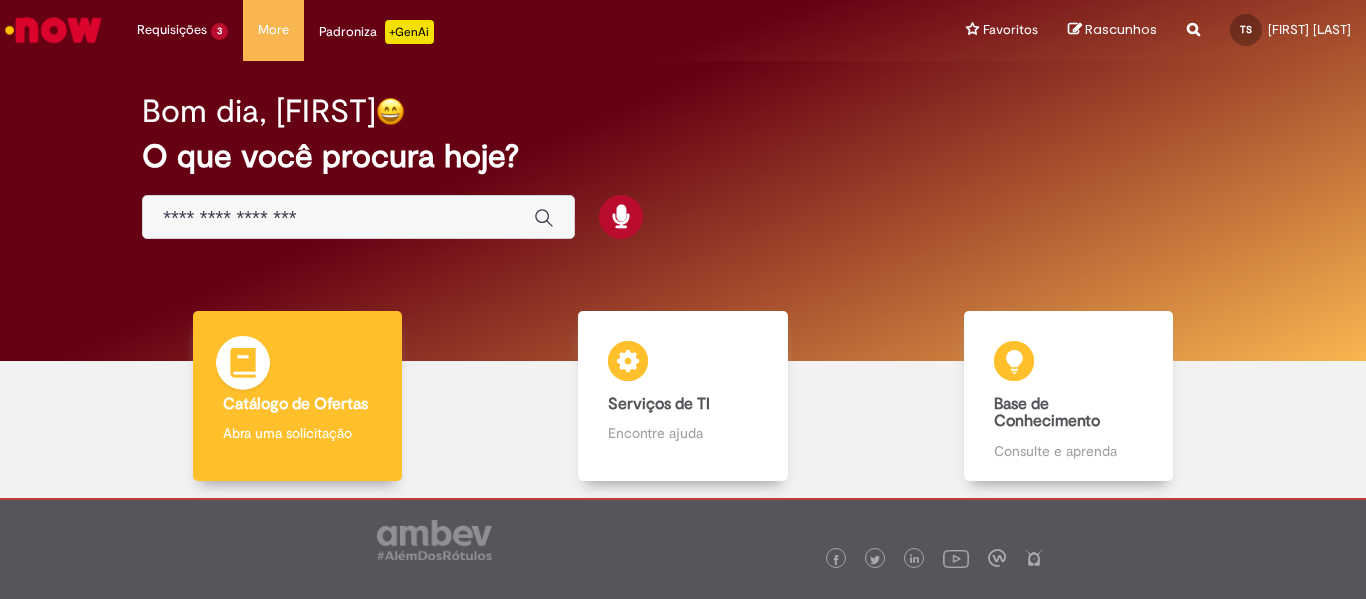 click on "Catálogo de Ofertas
Catálogo de Ofertas
Abra uma solicitação" at bounding box center (298, 396) 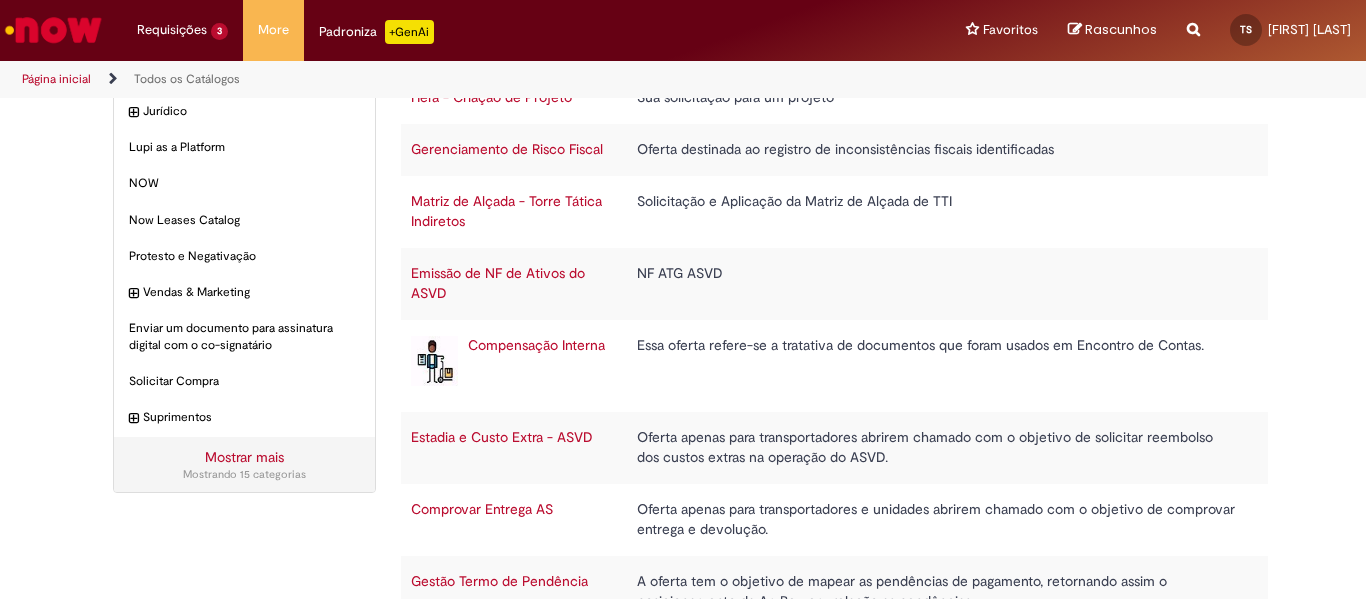 scroll, scrollTop: 331, scrollLeft: 0, axis: vertical 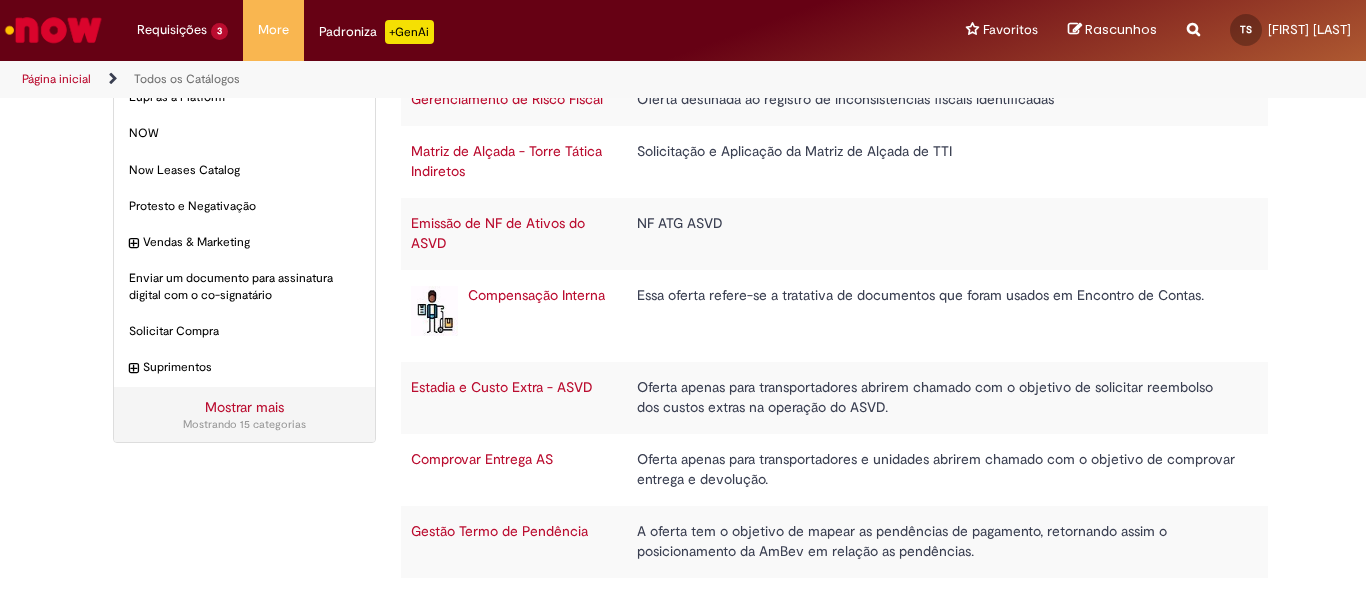 click on "Estadia e Custo Extra - ASVD" at bounding box center (502, 387) 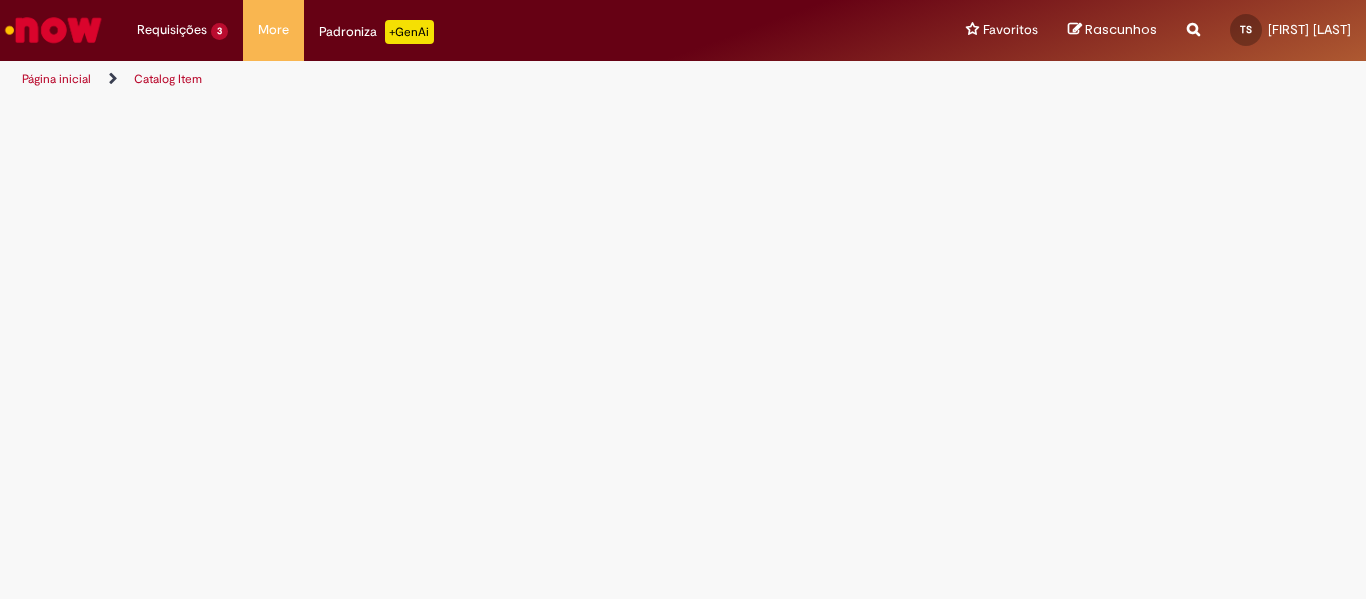 scroll, scrollTop: 0, scrollLeft: 0, axis: both 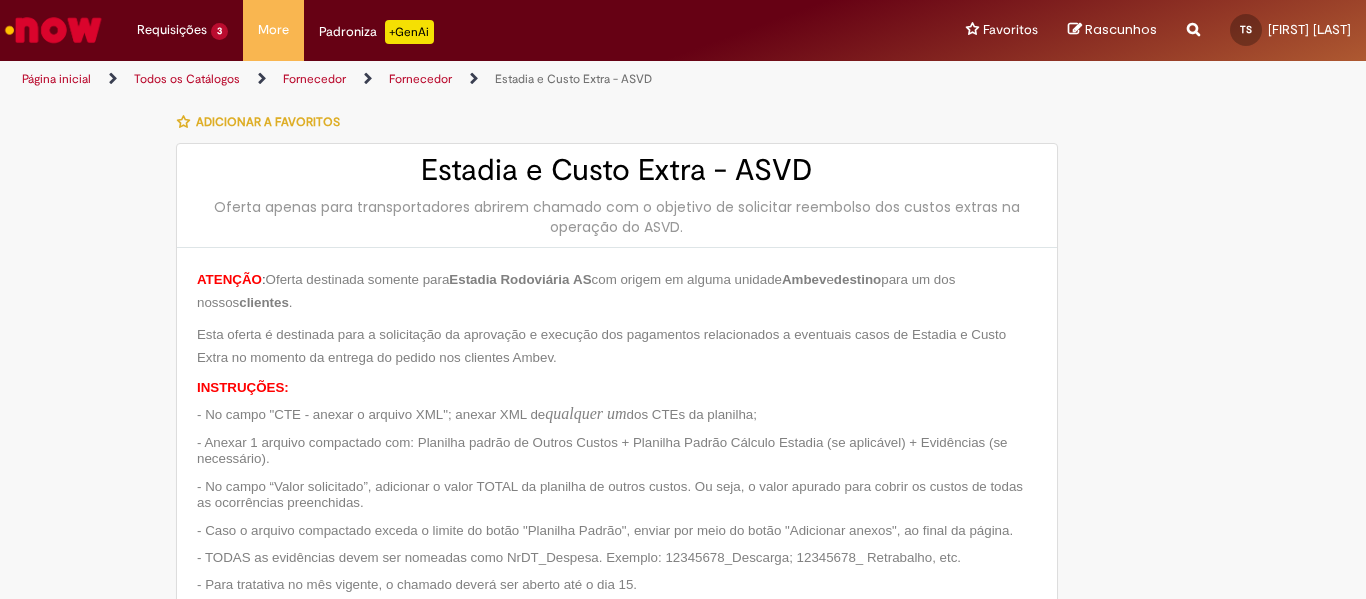 type on "**********" 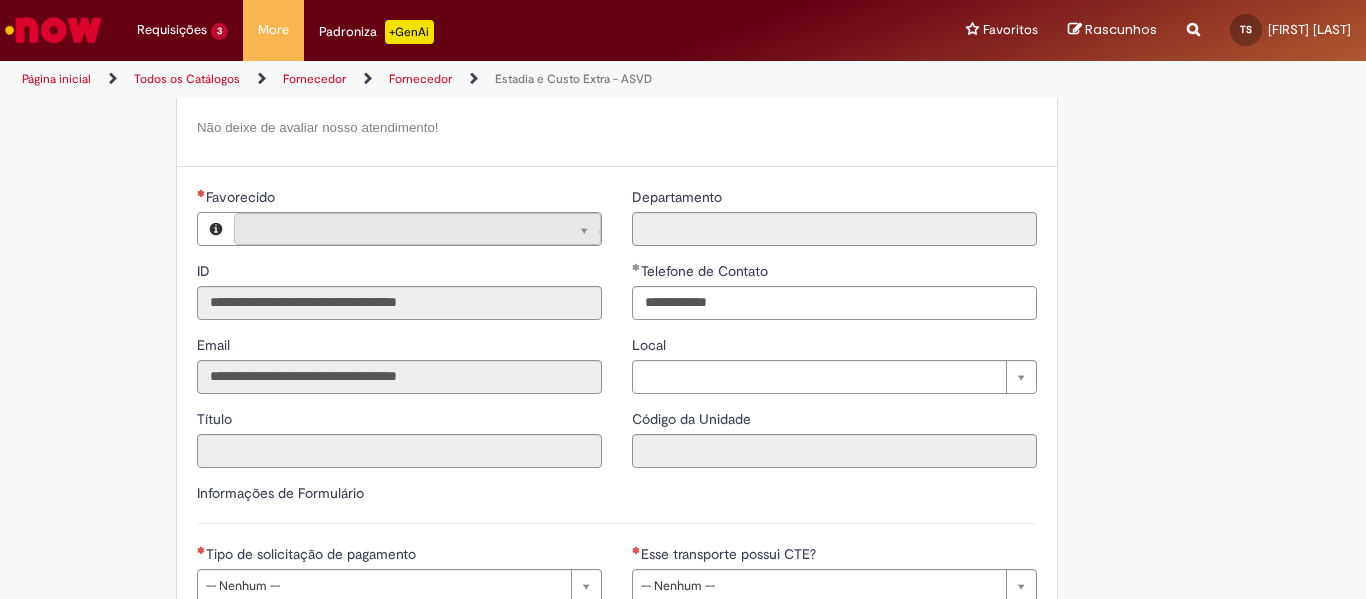 type on "**********" 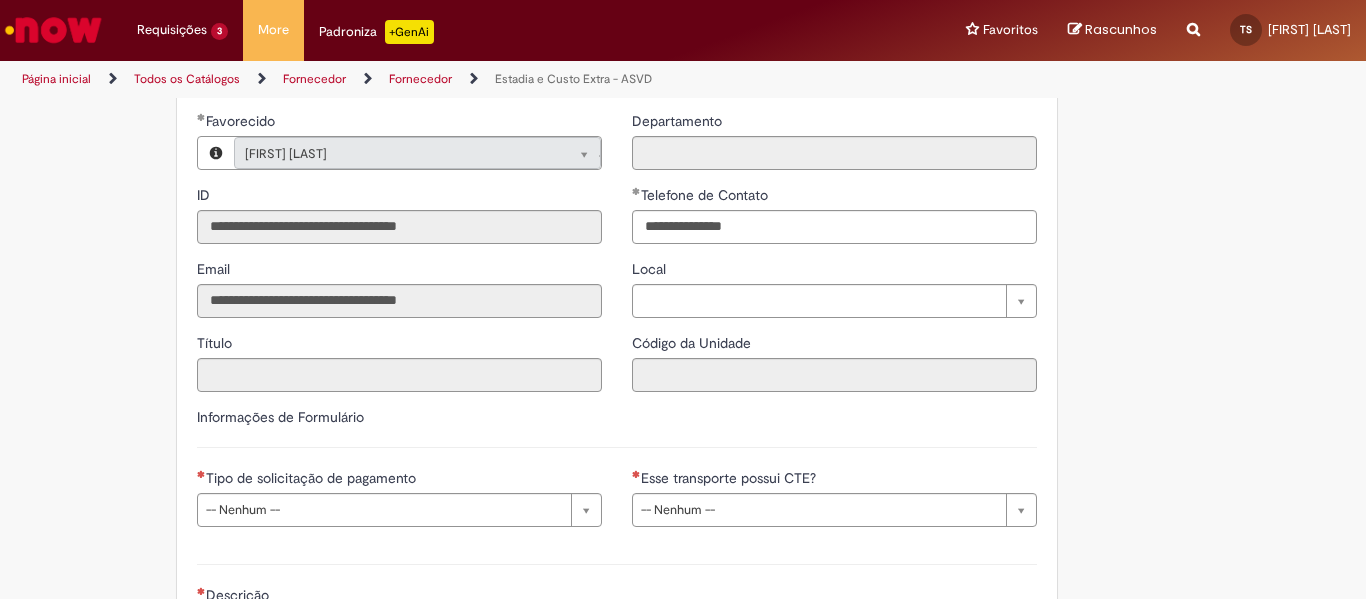 scroll, scrollTop: 949, scrollLeft: 0, axis: vertical 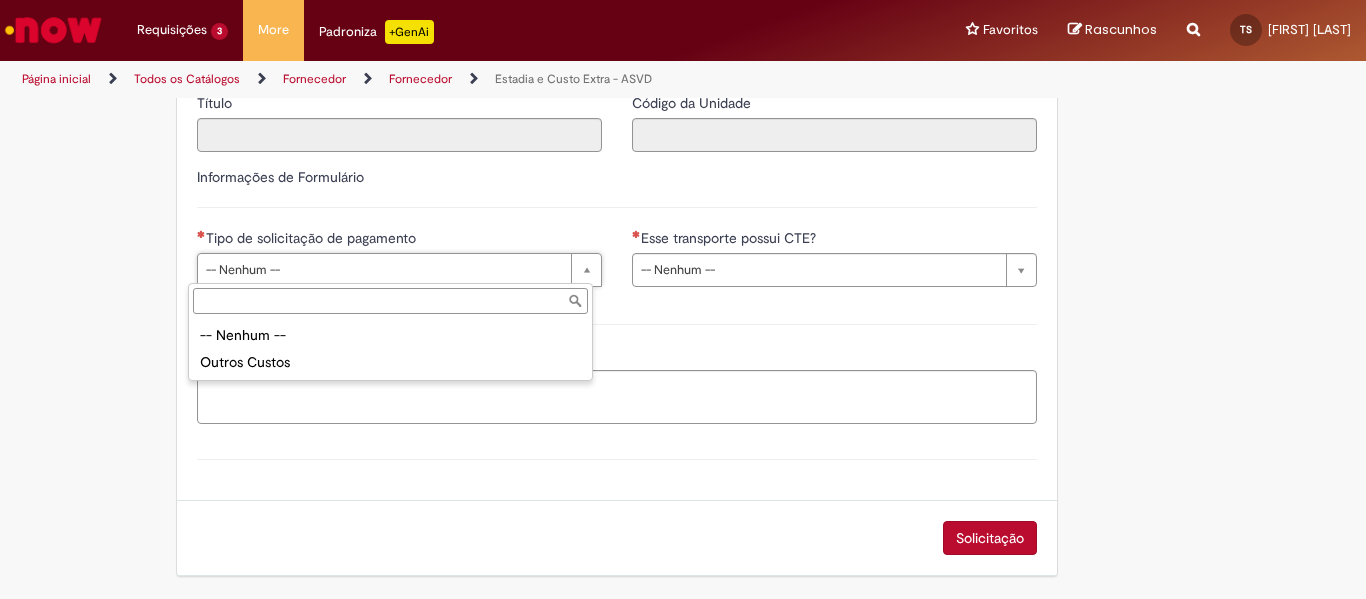click on "-- Nenhum -- Outros Custos" at bounding box center [390, 349] 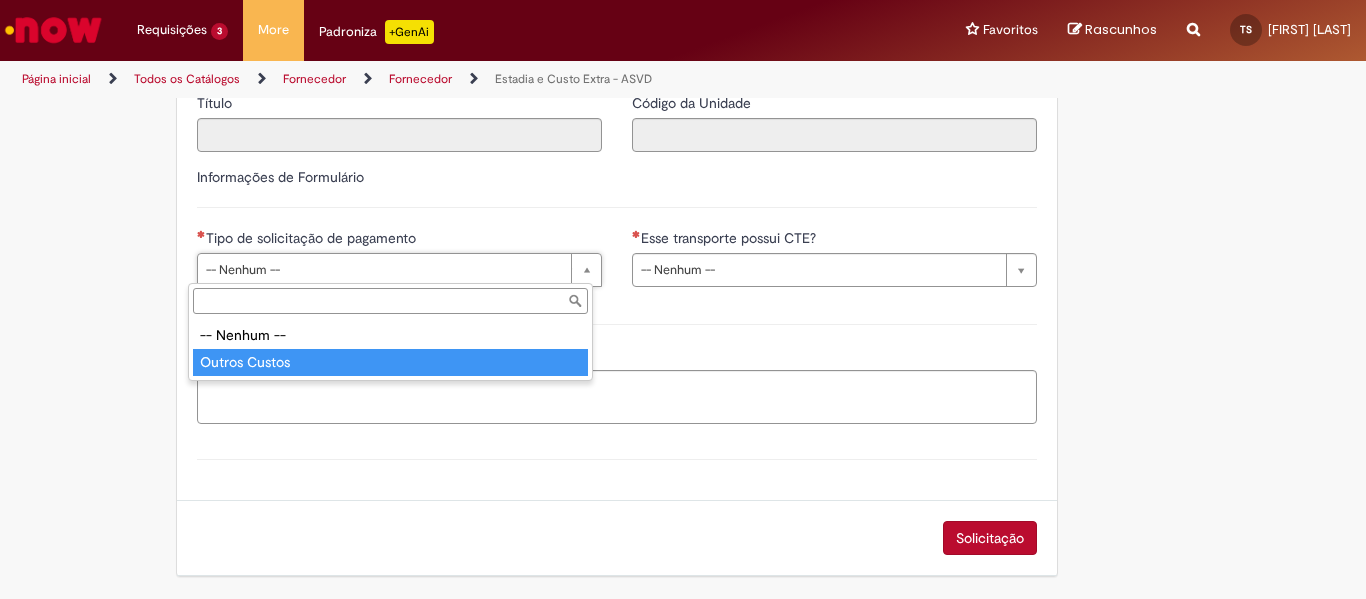 type on "**********" 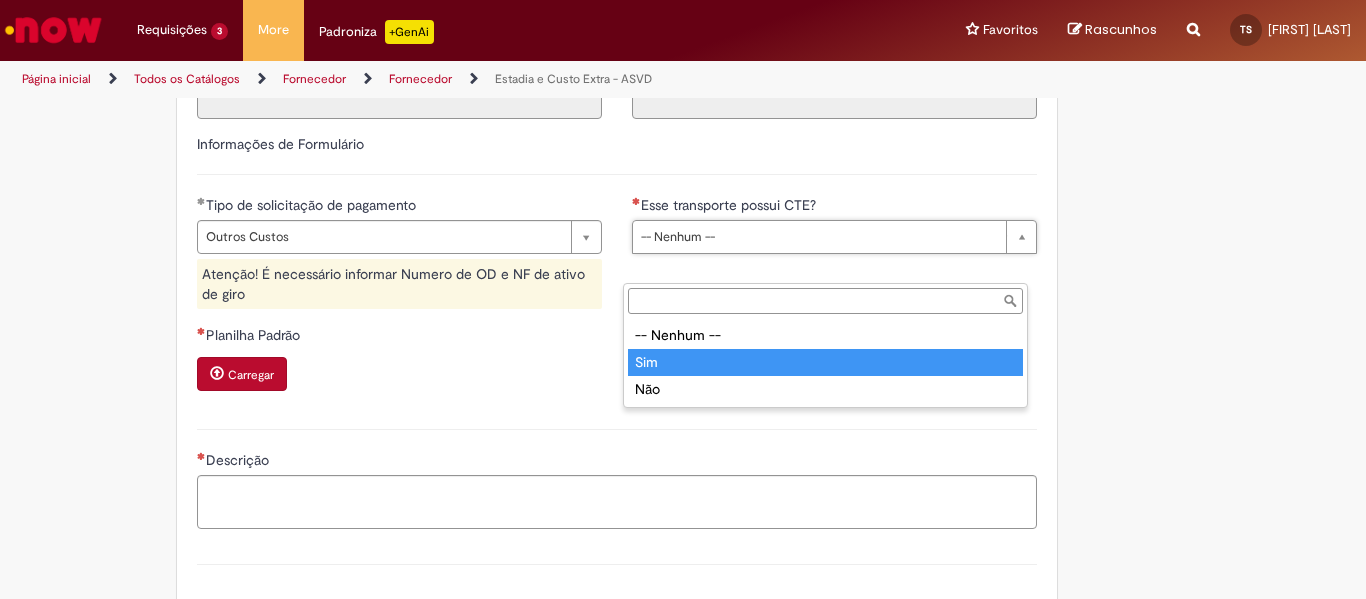 type on "***" 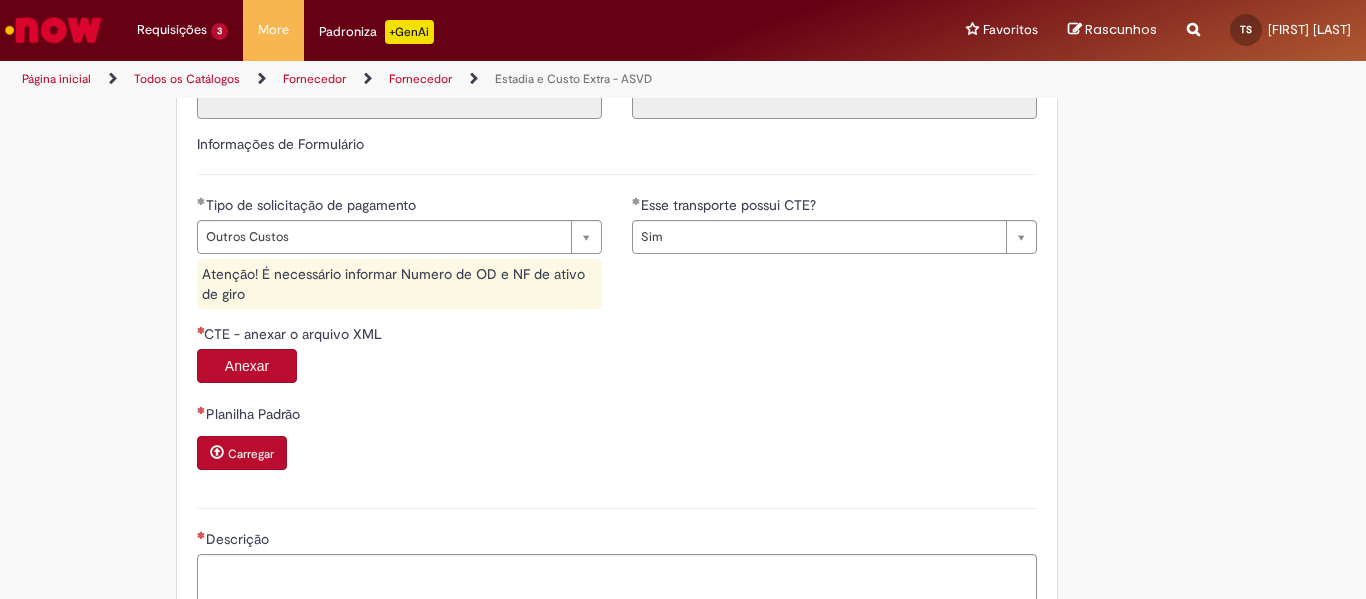 click on "Anexar" at bounding box center (247, 366) 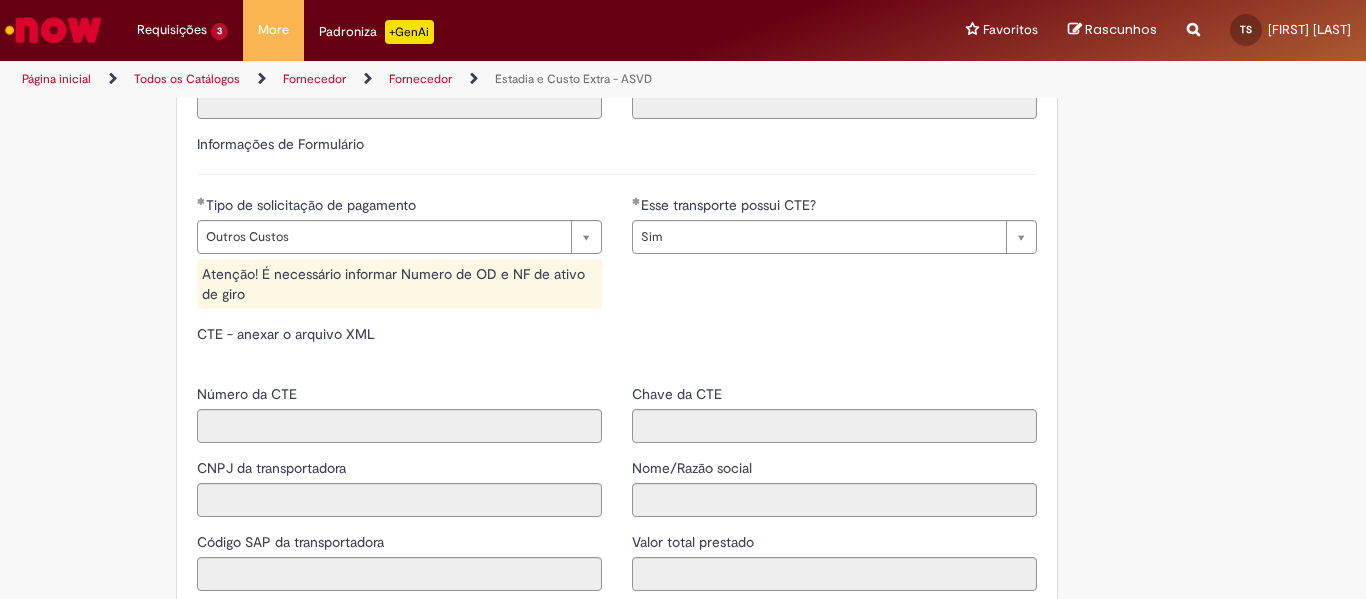 type on "*****" 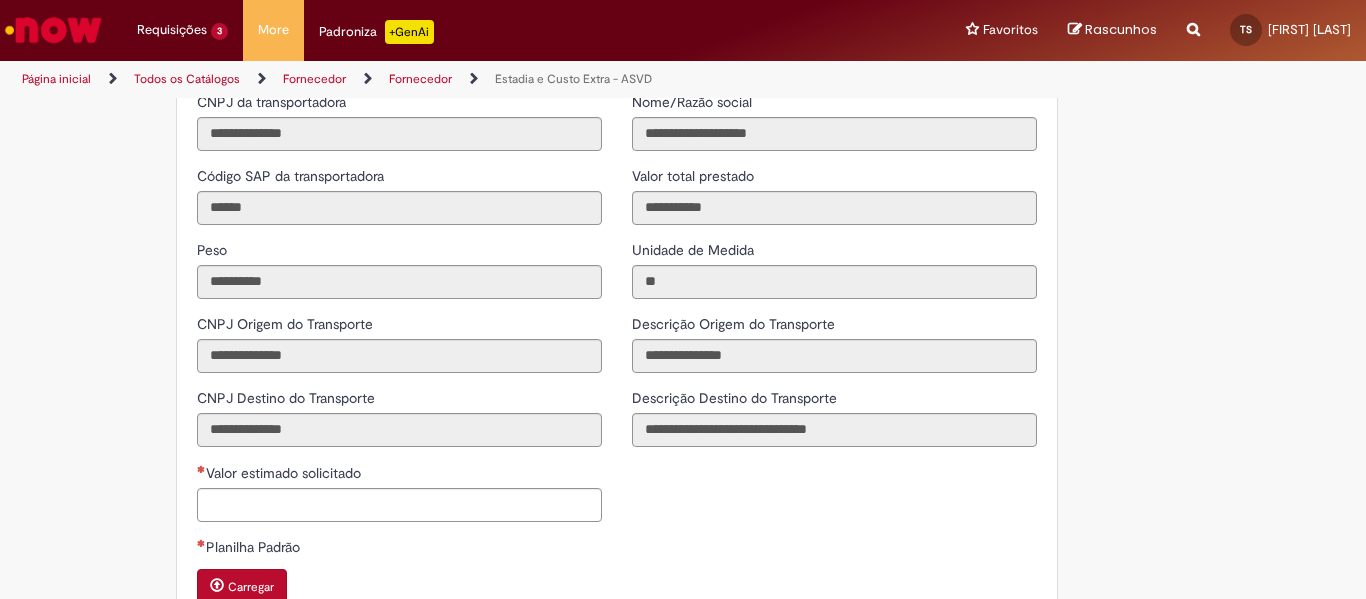scroll, scrollTop: 1749, scrollLeft: 0, axis: vertical 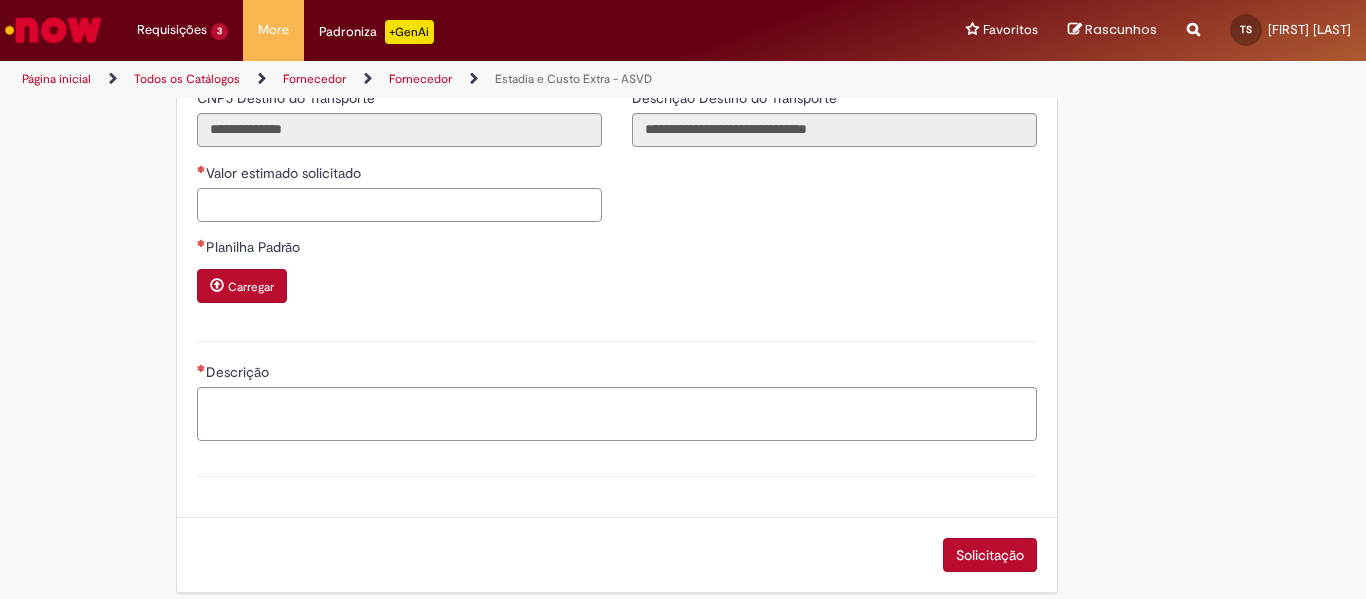 click on "Valor estimado solicitado" at bounding box center (399, 205) 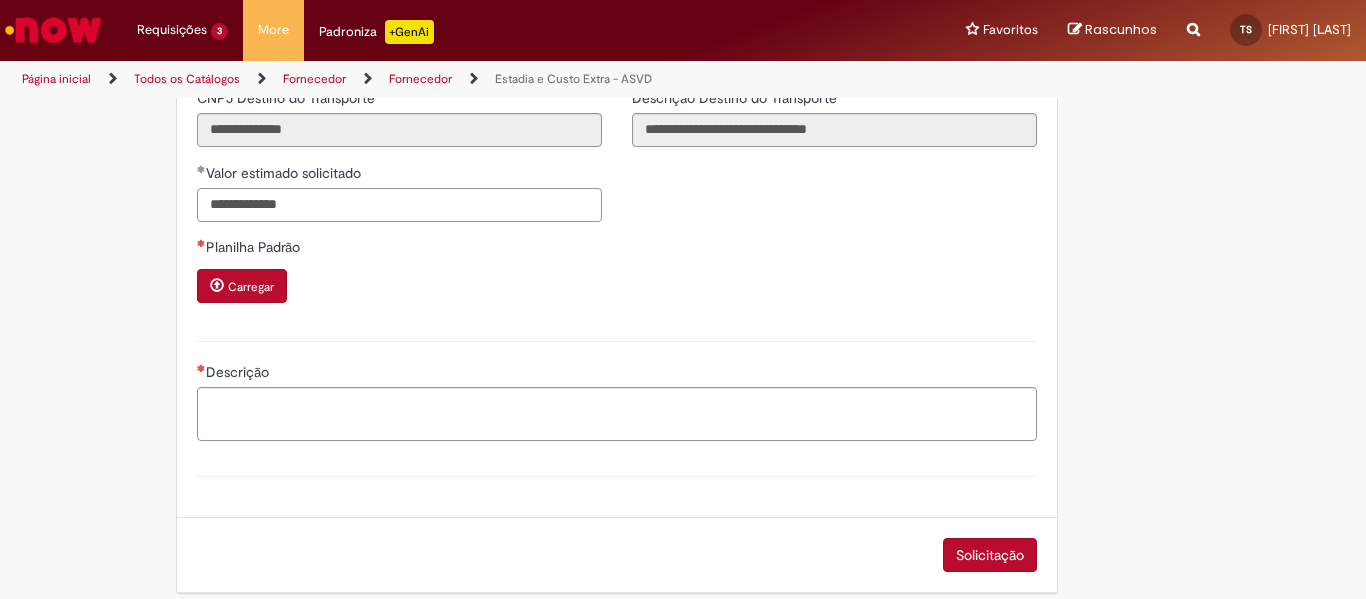 type on "**********" 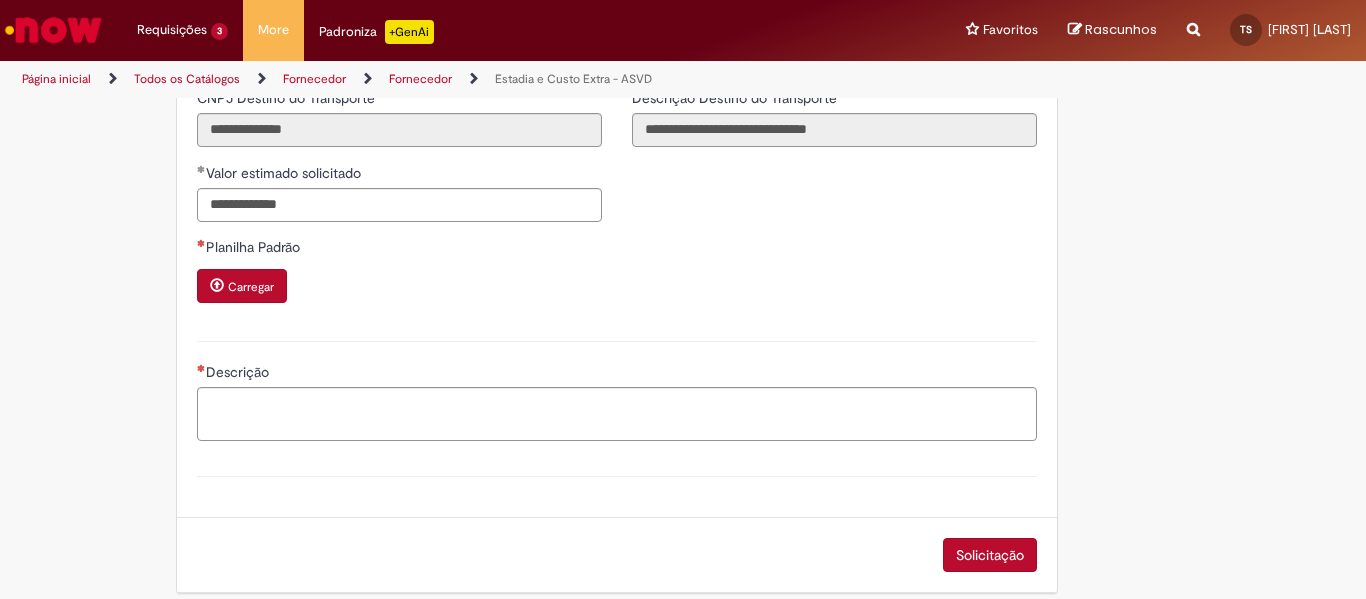 click on "Planilha Padrão
Carregar" at bounding box center (617, 272) 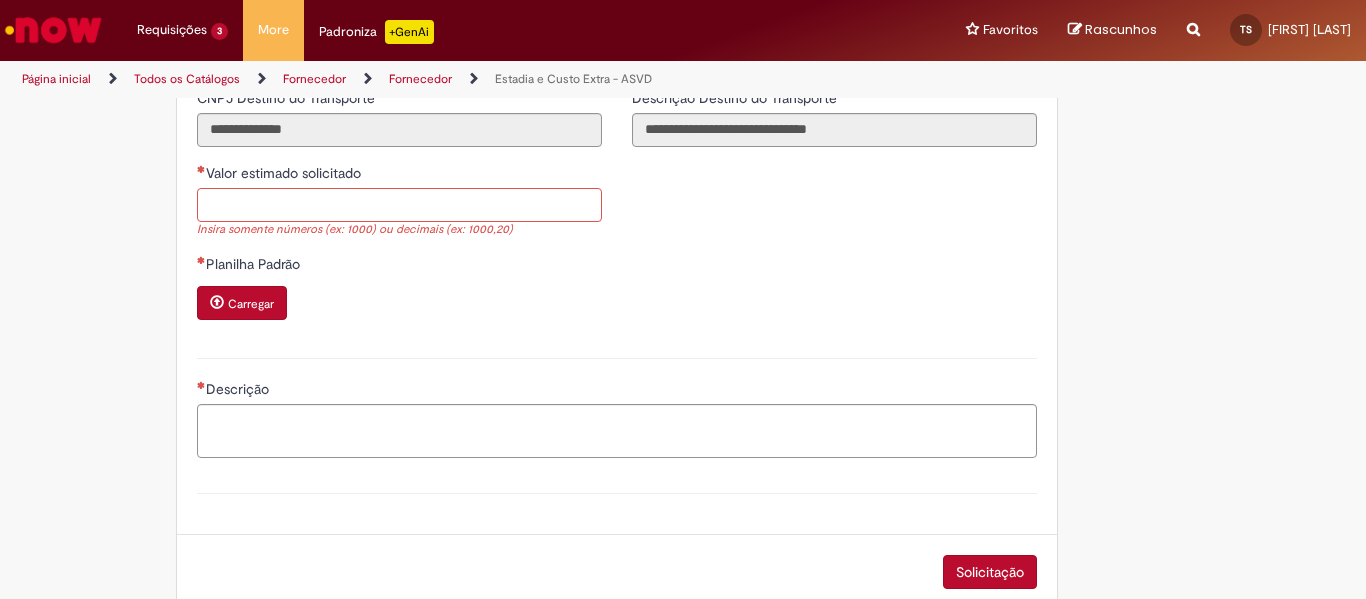 click on "Valor estimado solicitado" at bounding box center [399, 205] 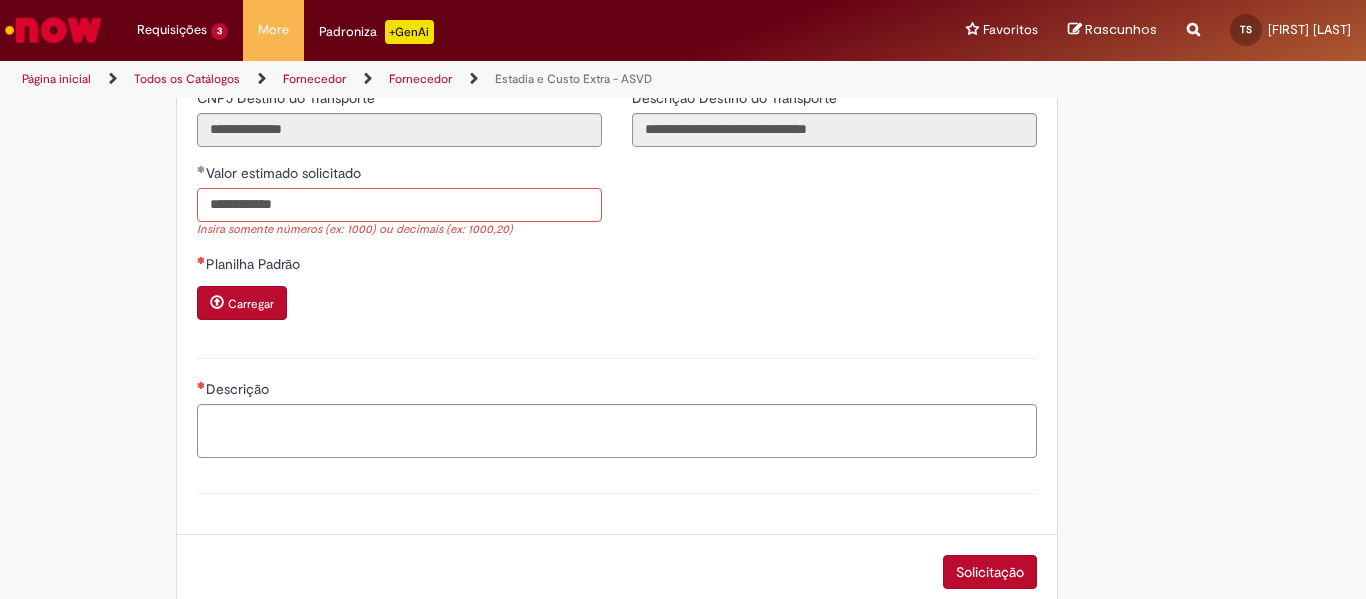type on "**********" 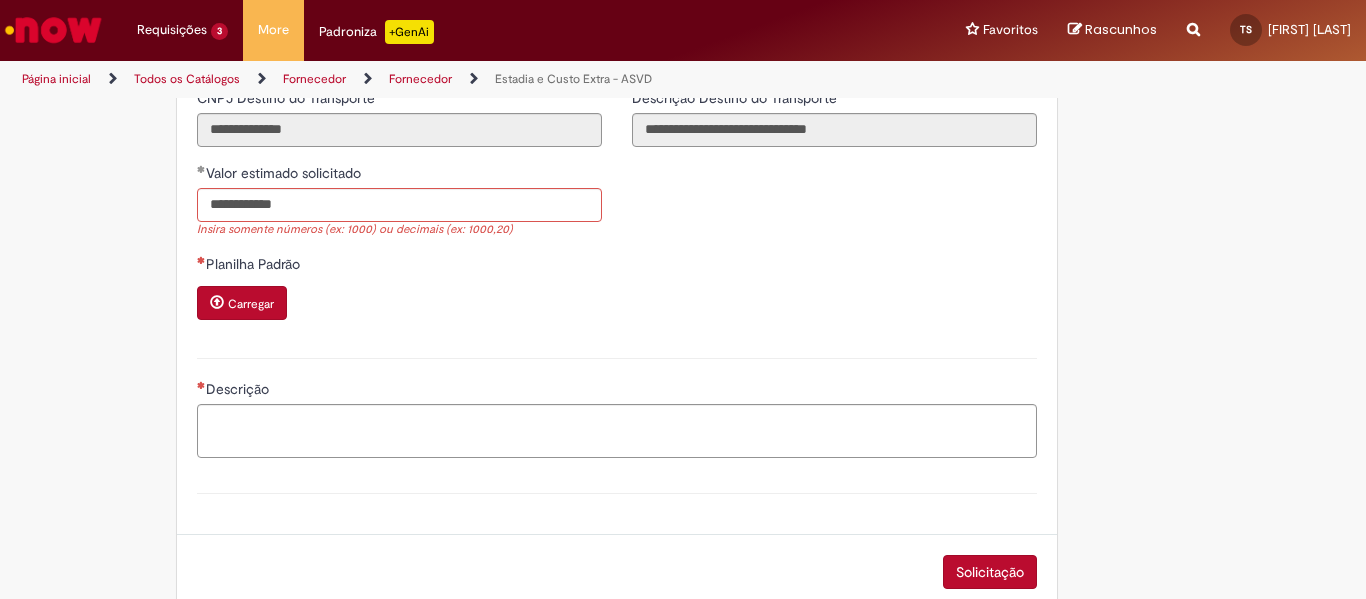 click on "Carregar" at bounding box center (617, 305) 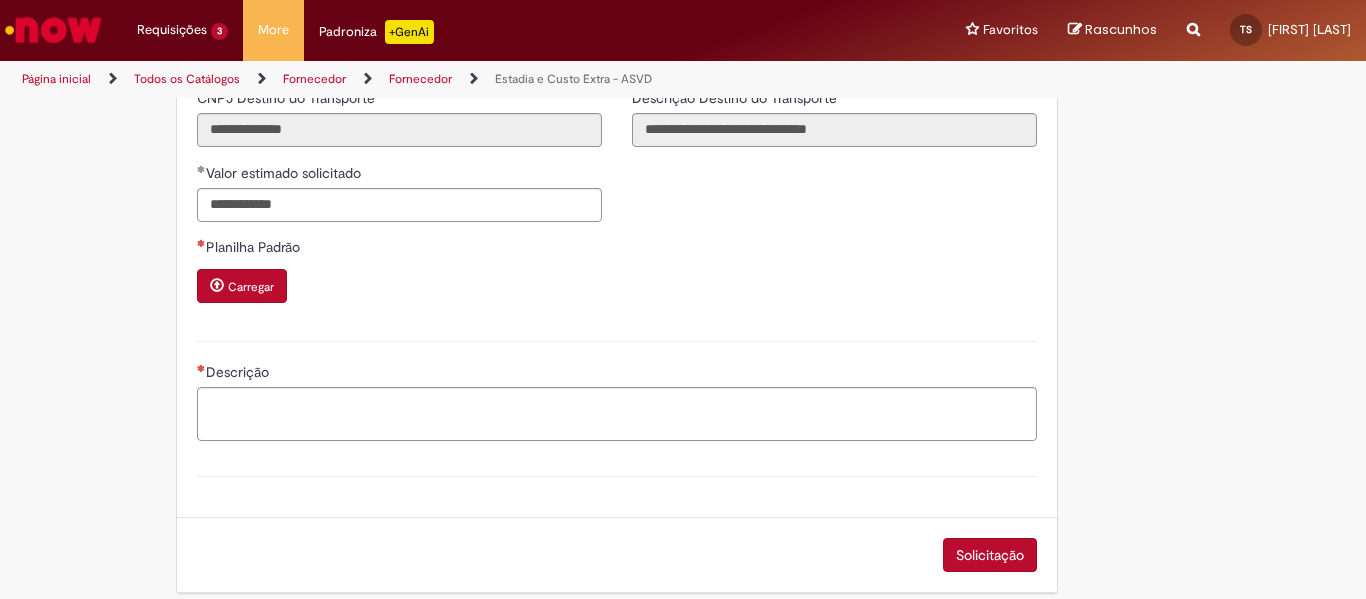 click on "Carregar" at bounding box center [251, 287] 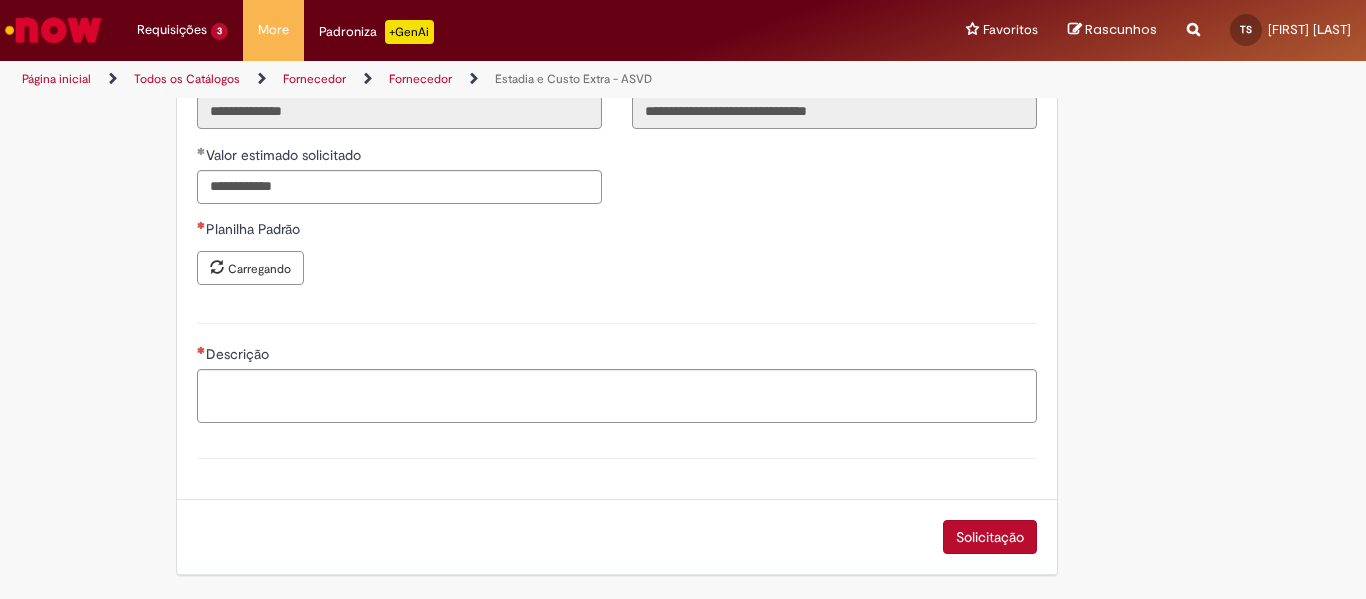 scroll, scrollTop: 1799, scrollLeft: 0, axis: vertical 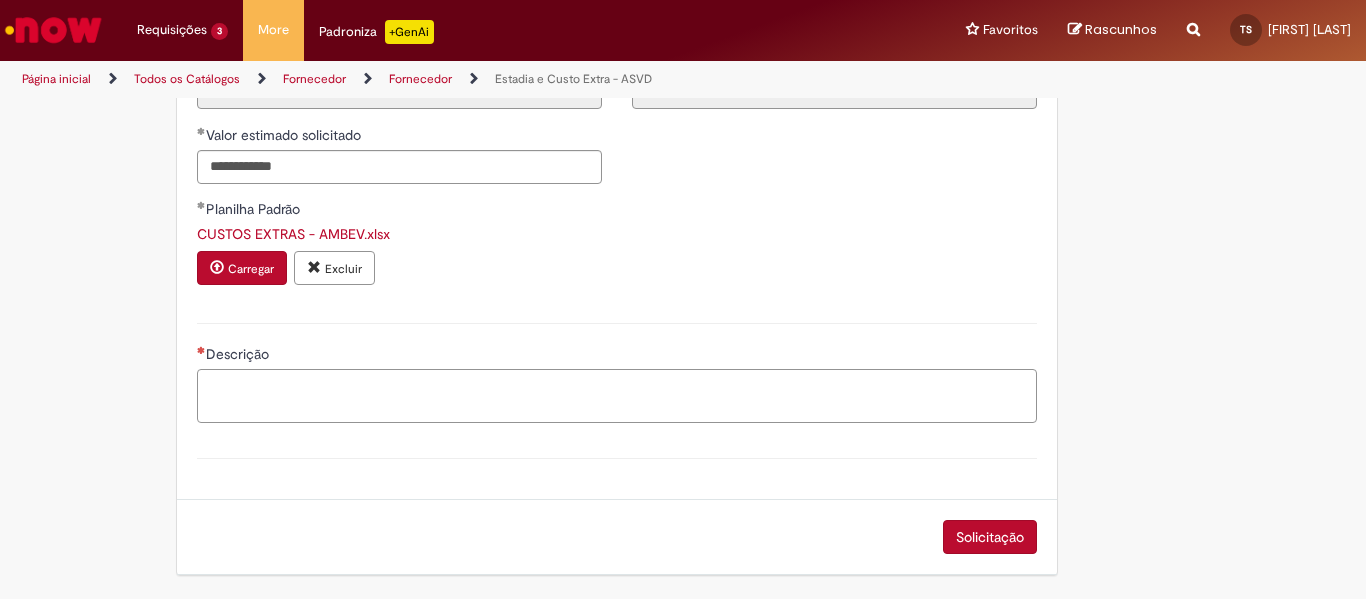 click on "Descrição" at bounding box center (617, 396) 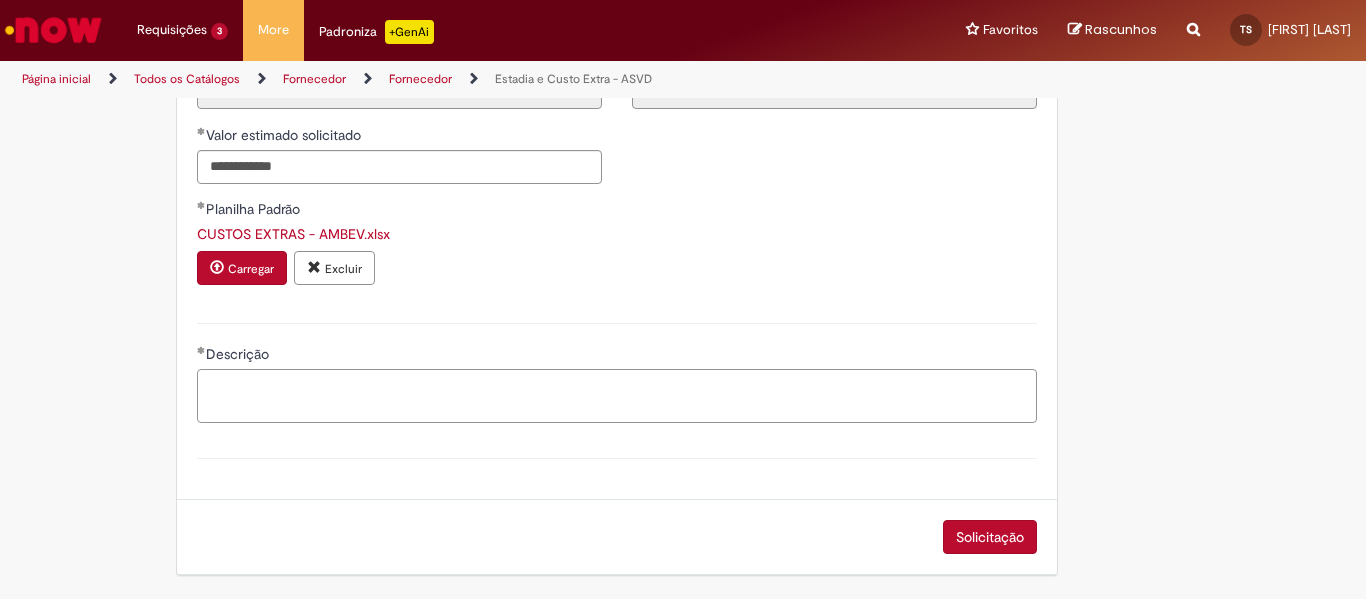 type on "*" 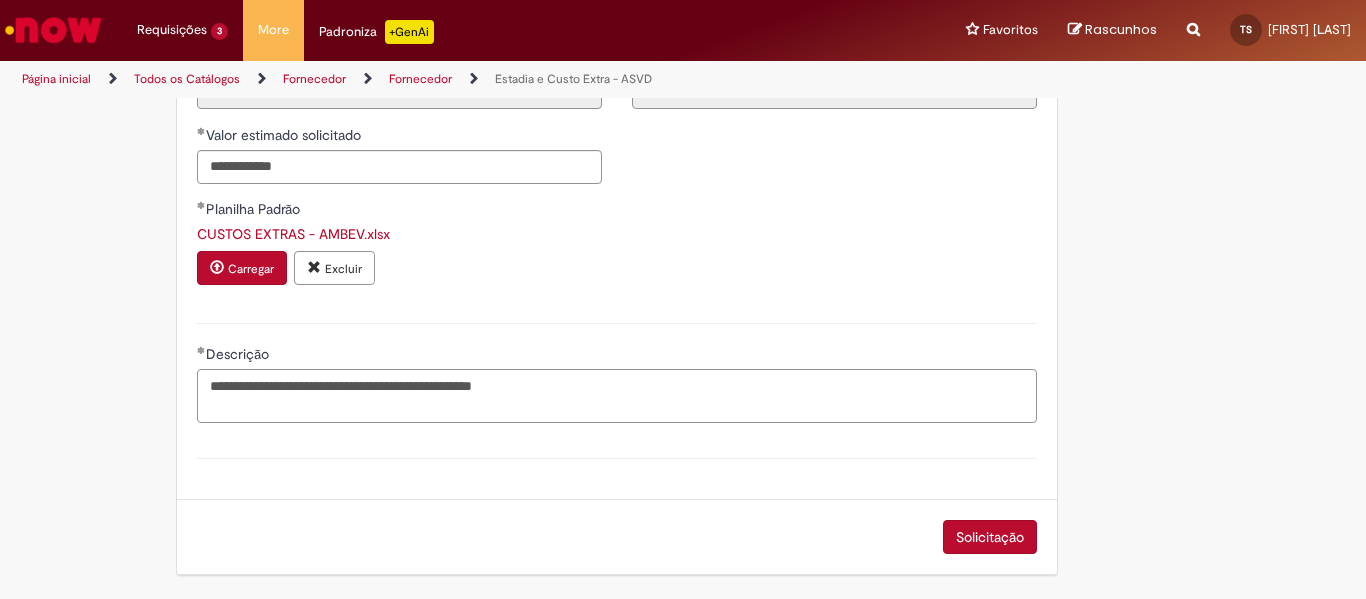 scroll, scrollTop: 1819, scrollLeft: 0, axis: vertical 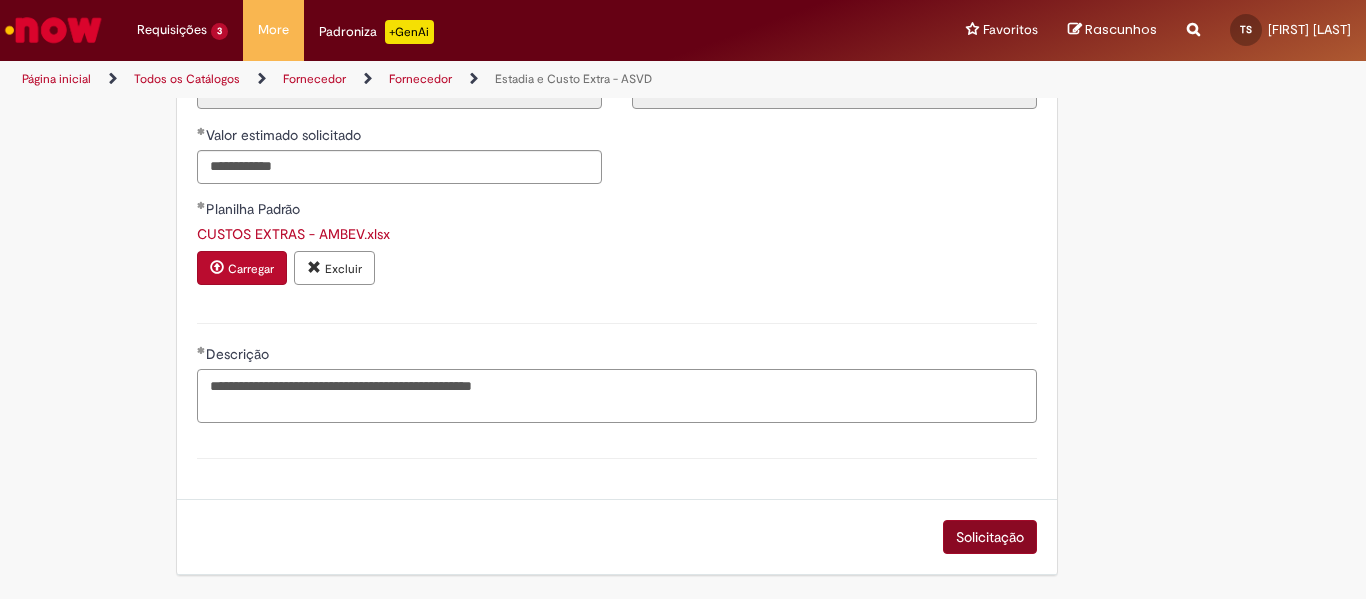 type on "**********" 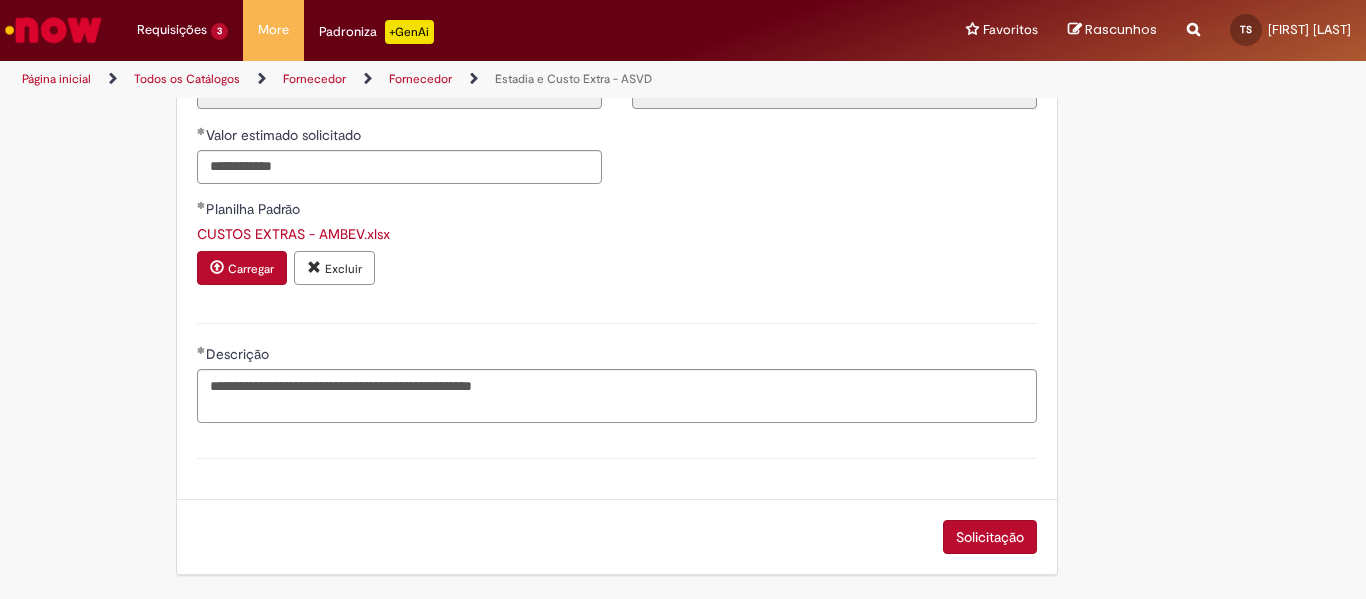 click on "Solicitação" at bounding box center (990, 537) 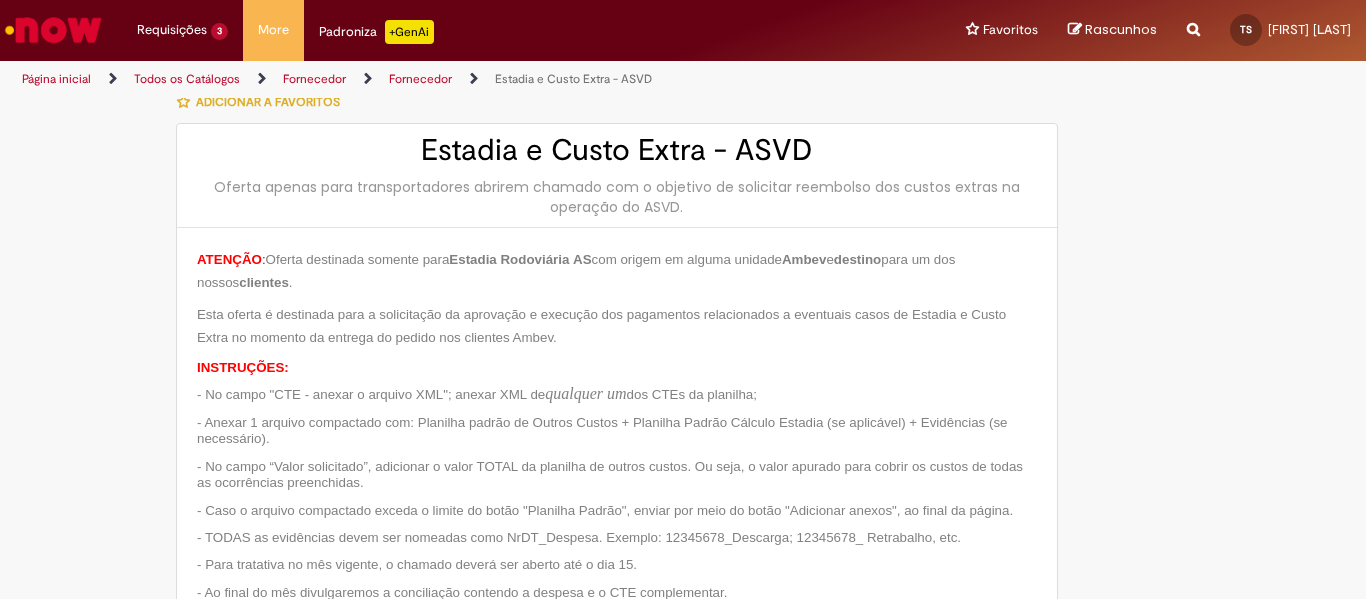 scroll, scrollTop: 0, scrollLeft: 0, axis: both 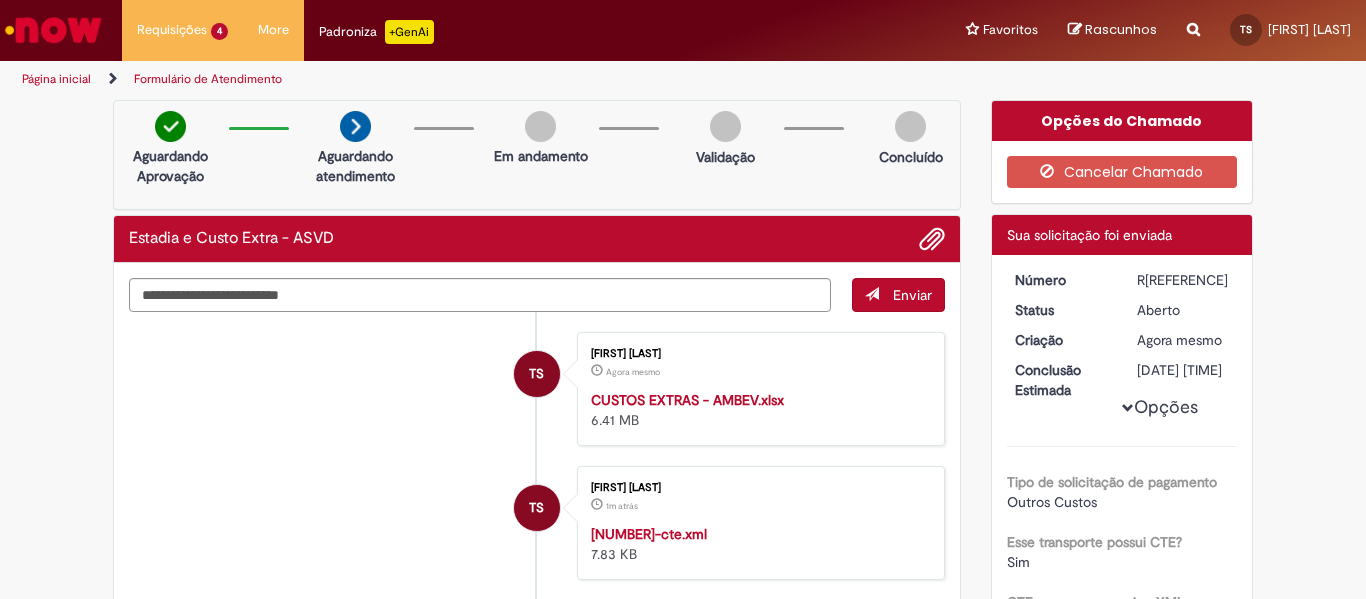 click at bounding box center (932, 240) 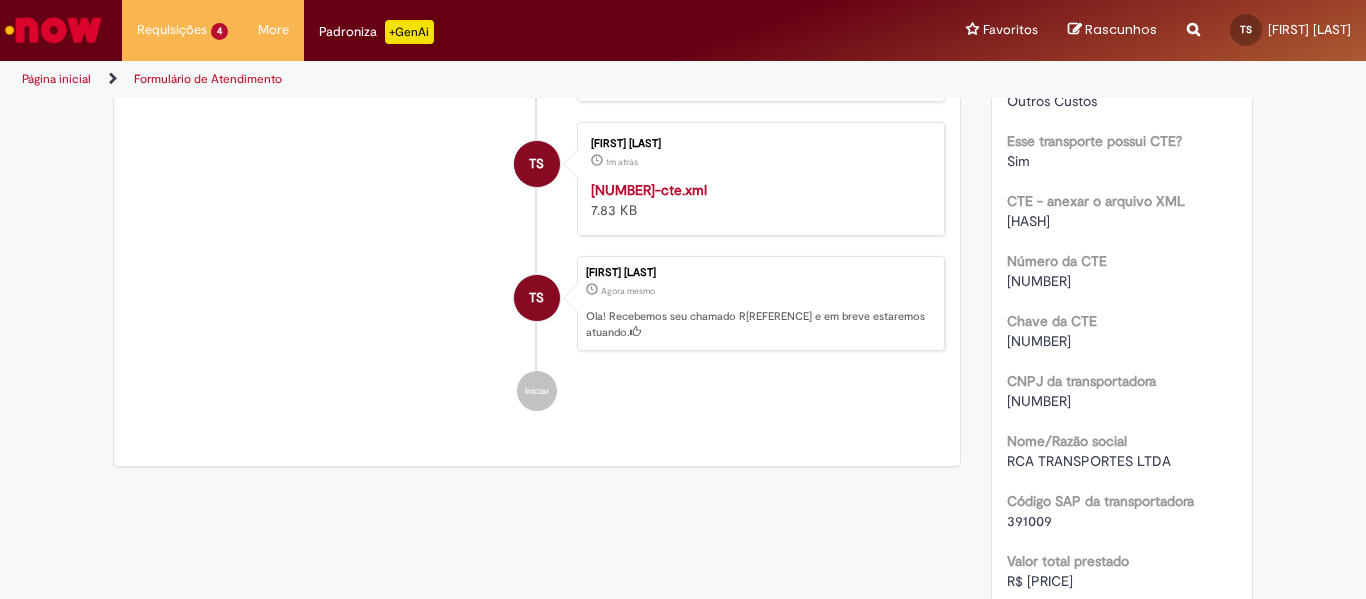 scroll, scrollTop: 400, scrollLeft: 0, axis: vertical 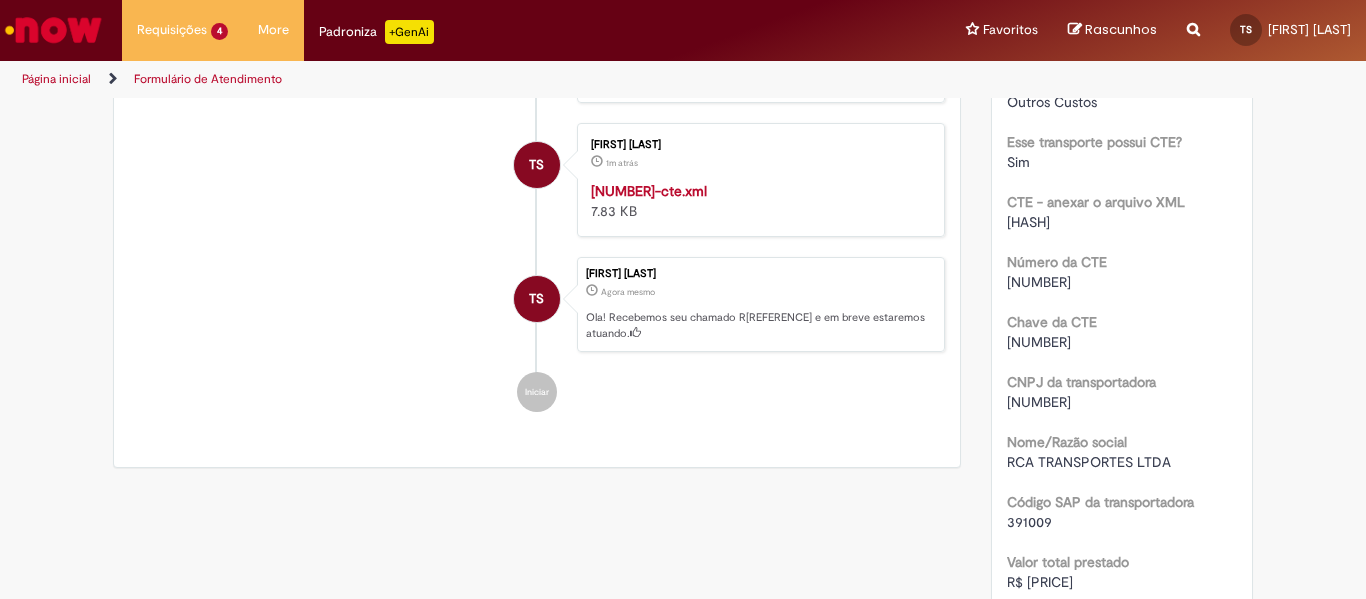 click on "Ola! Recebemos seu chamado R13354293 e em breve estaremos atuando." at bounding box center (760, 325) 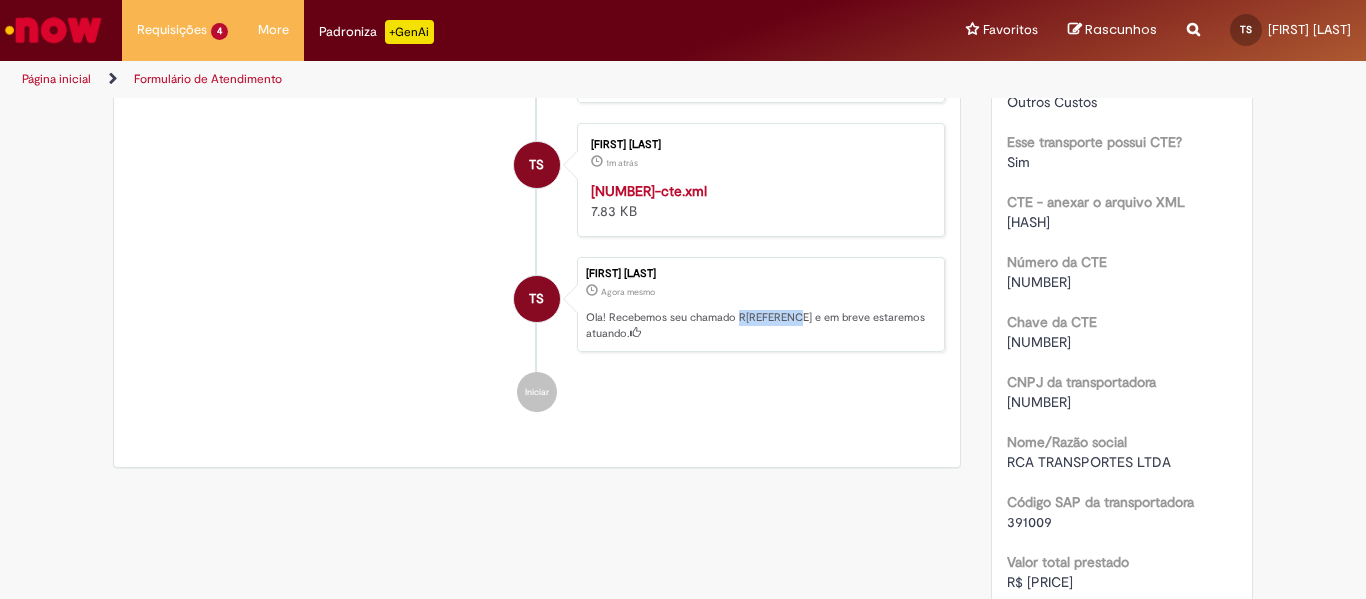 click on "Ola! Recebemos seu chamado R13354293 e em breve estaremos atuando." at bounding box center [760, 325] 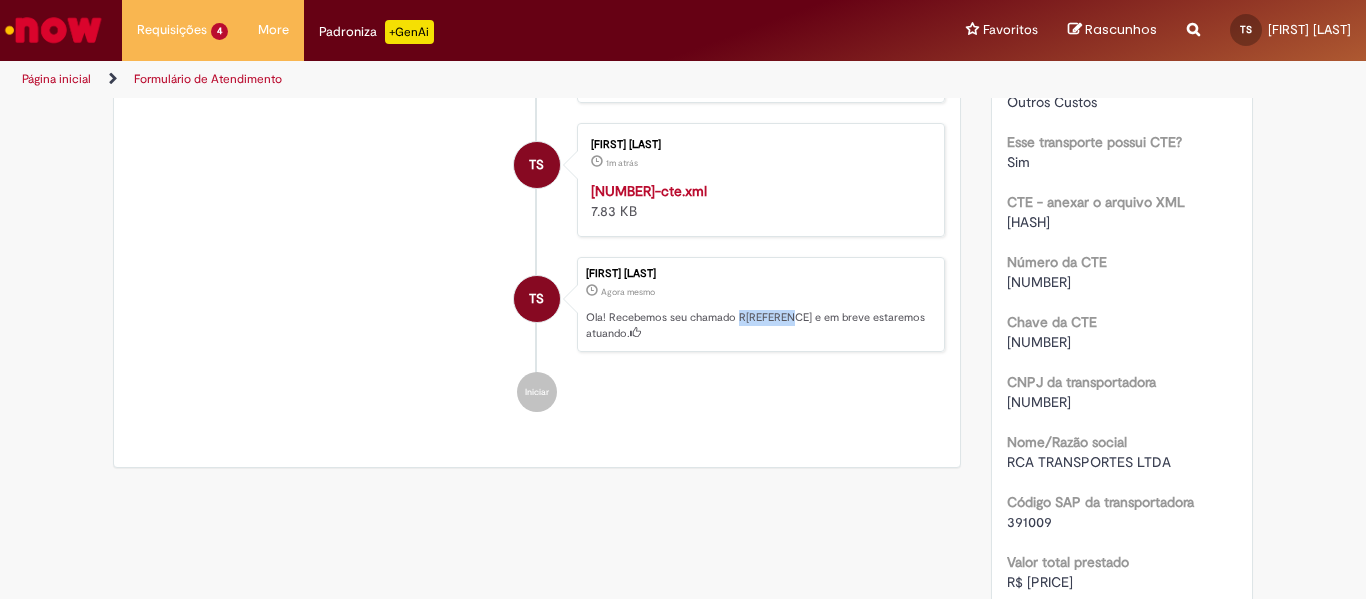 copy on "R13354293" 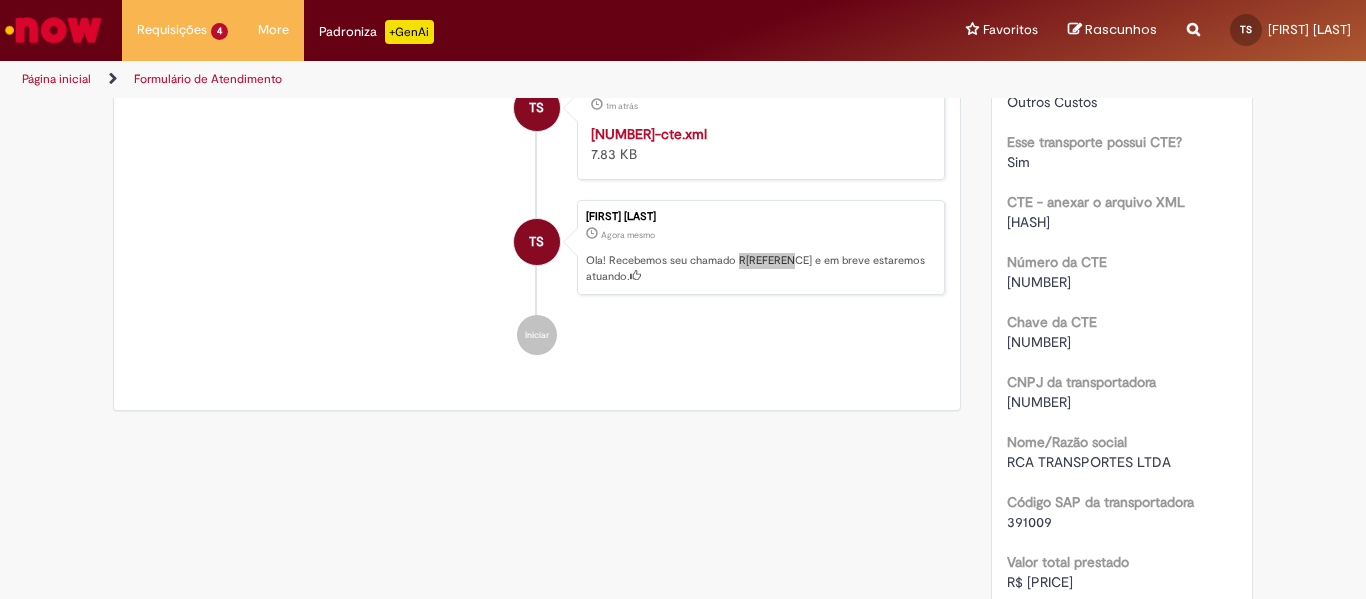scroll, scrollTop: 343, scrollLeft: 0, axis: vertical 